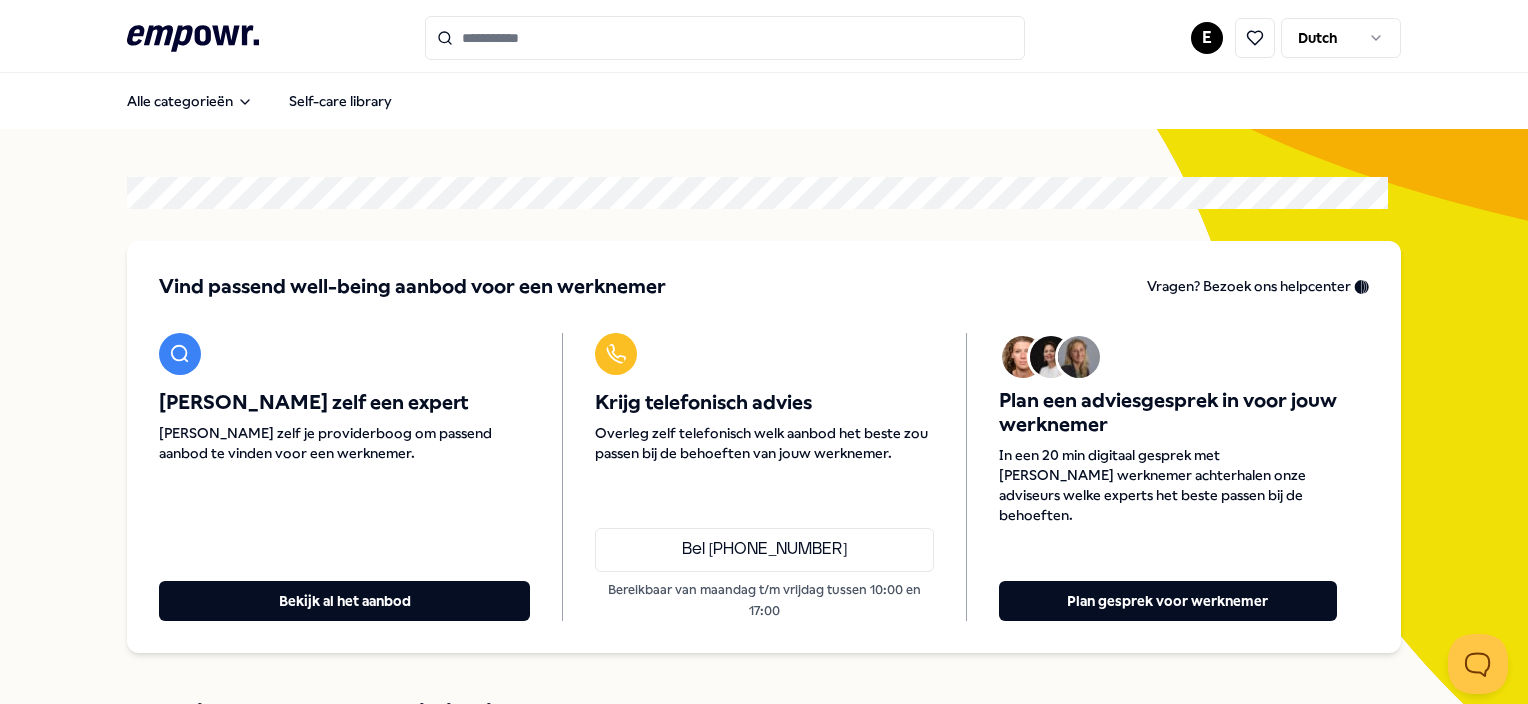 scroll, scrollTop: 0, scrollLeft: 0, axis: both 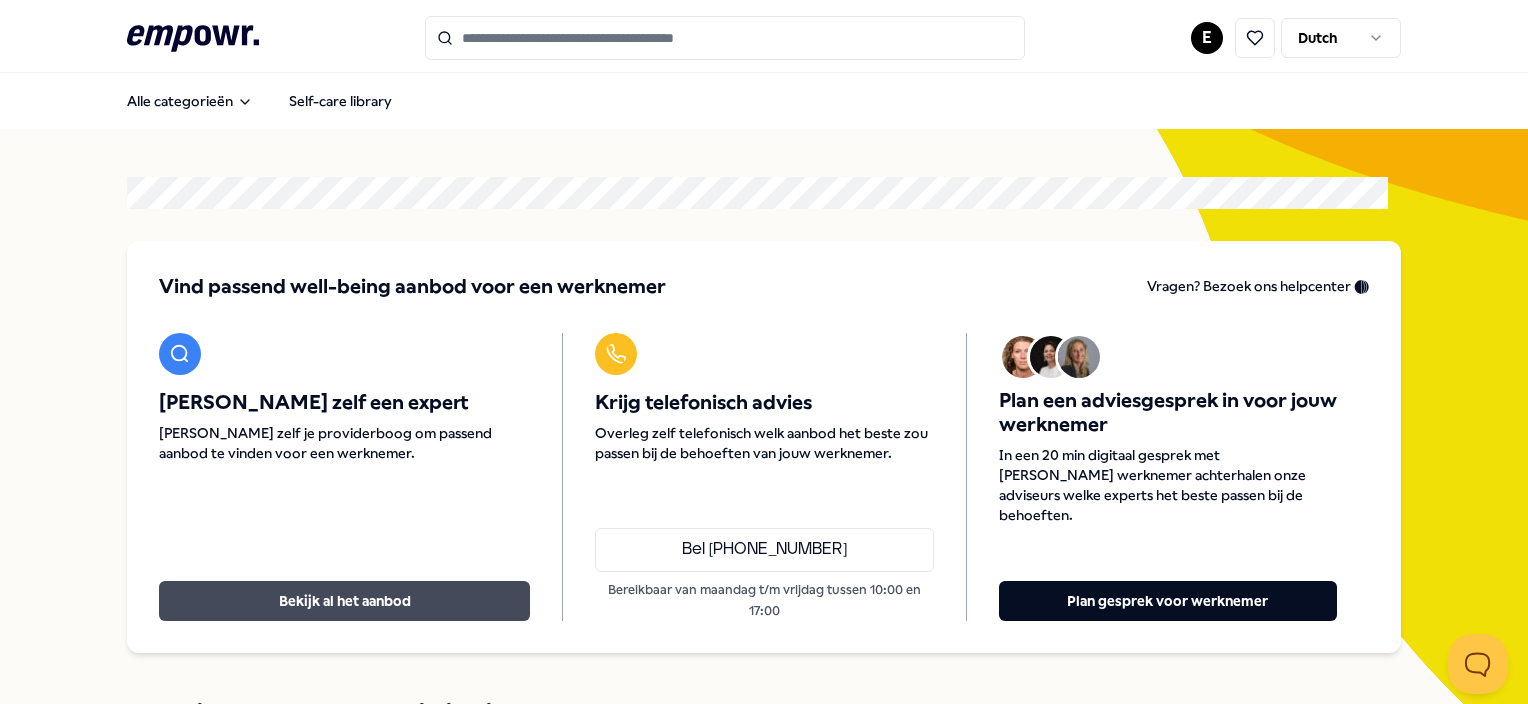 click on "Bekijk al het aanbod" at bounding box center (344, 601) 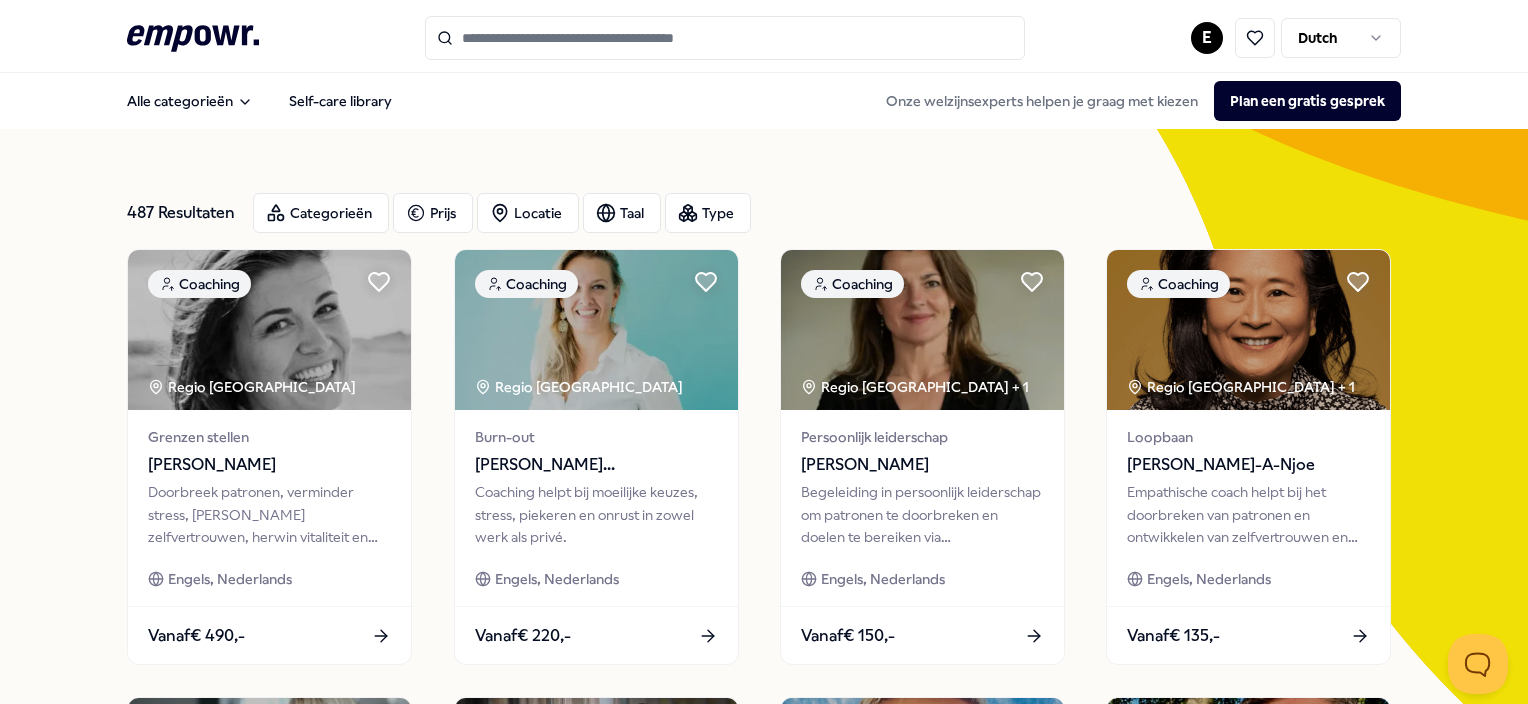 click at bounding box center (725, 38) 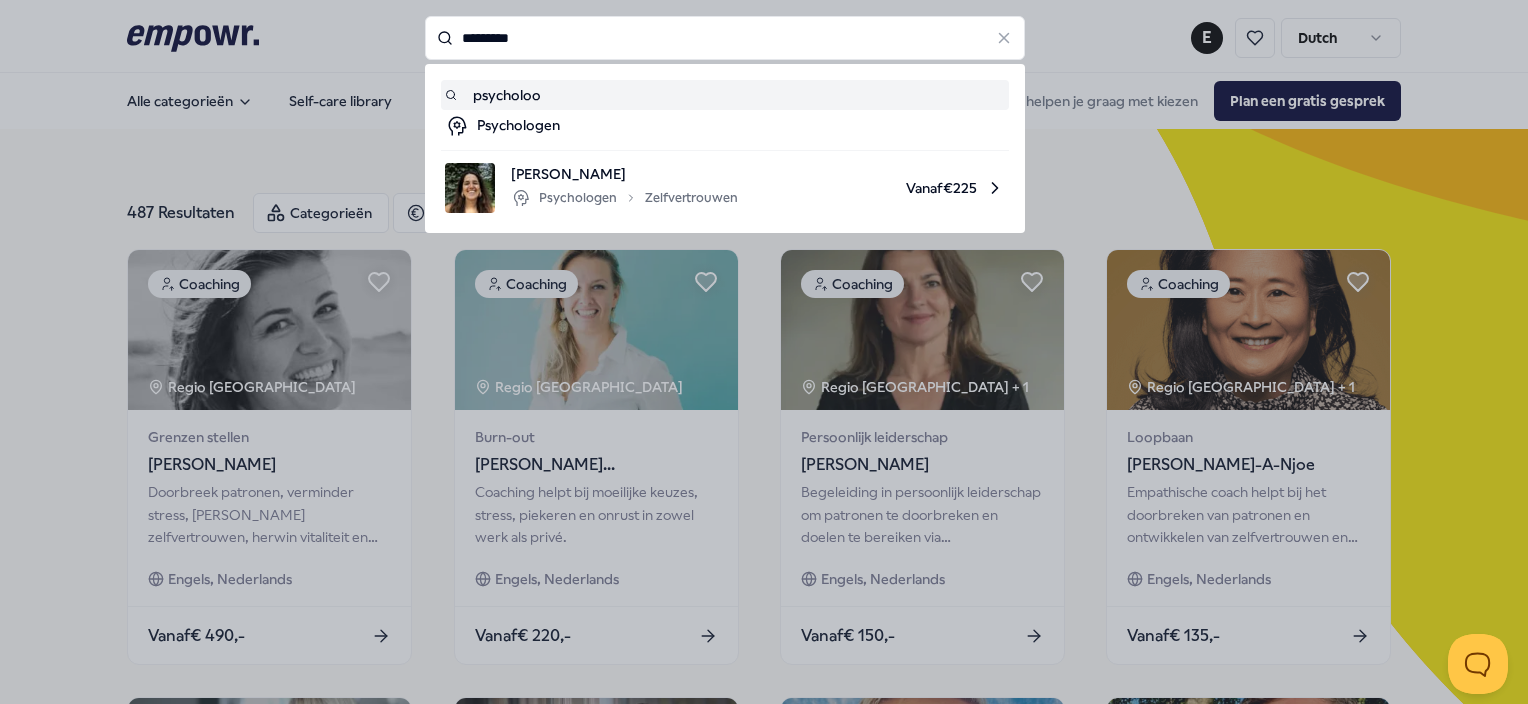 type on "*********" 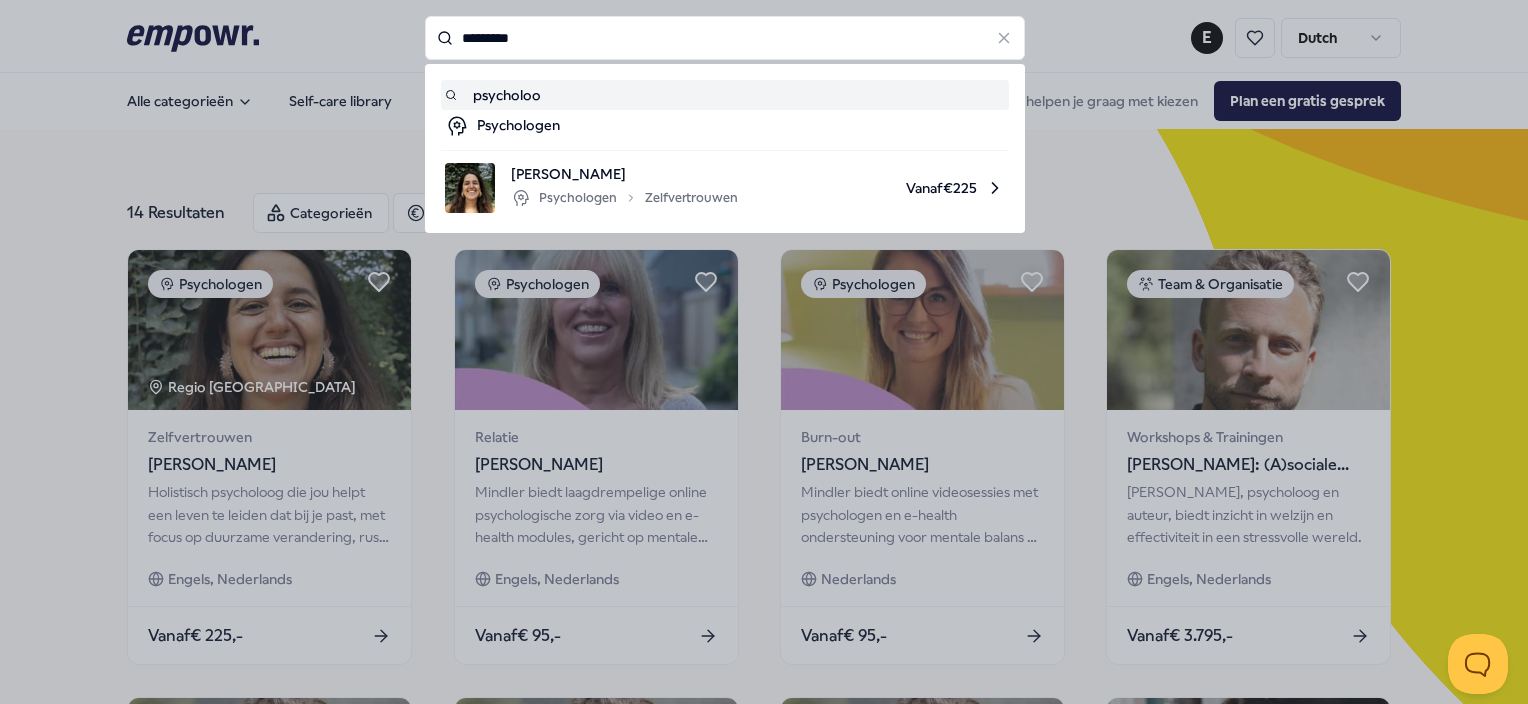 click on "*********" at bounding box center (725, 38) 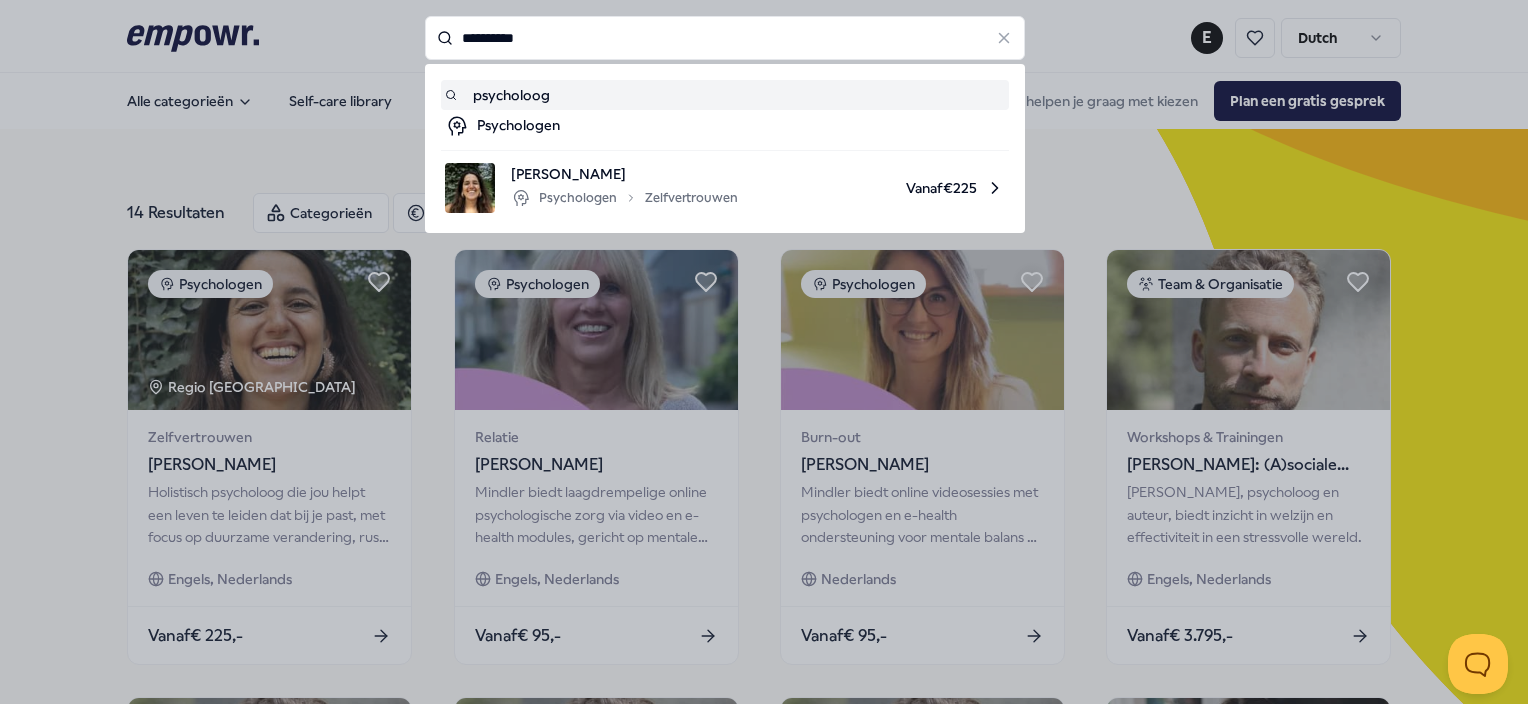 type on "**********" 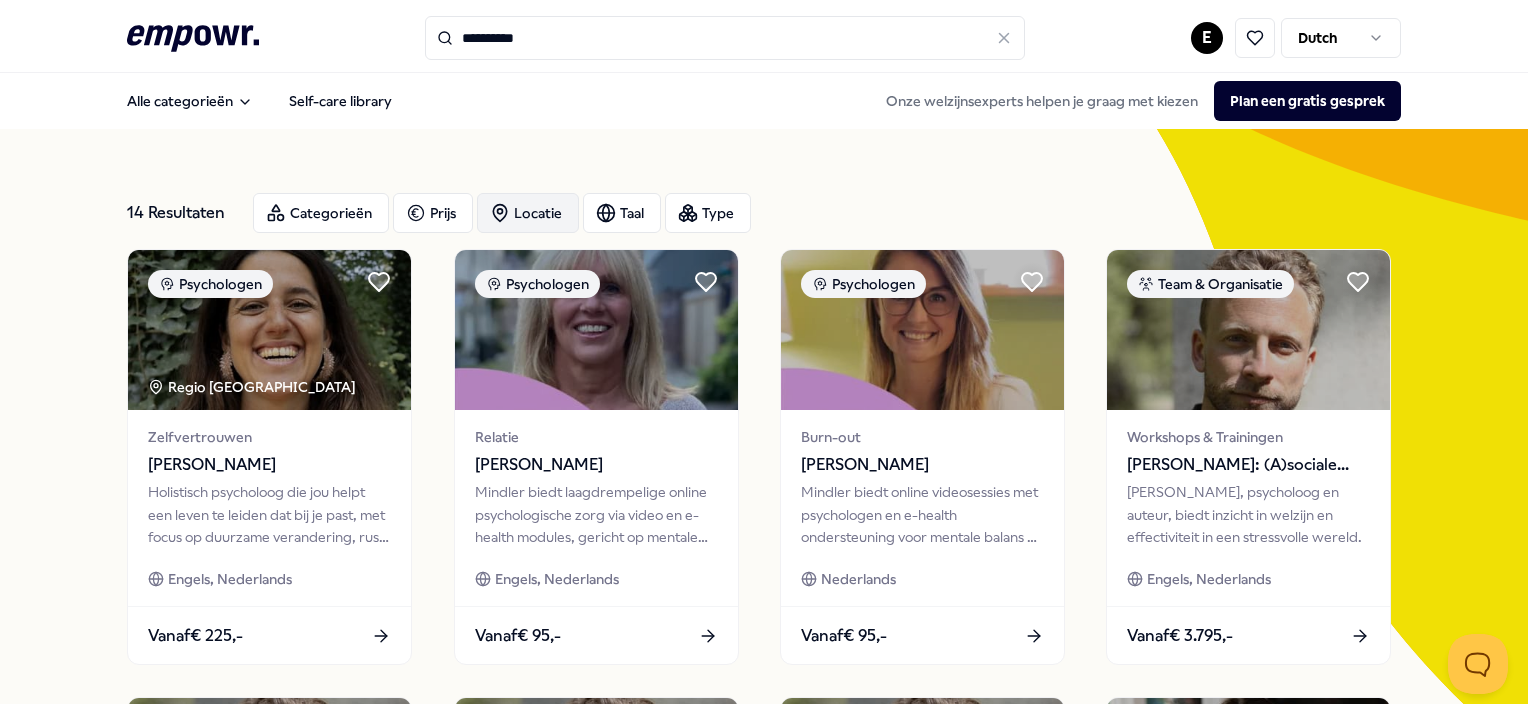 click on "Locatie" at bounding box center [528, 213] 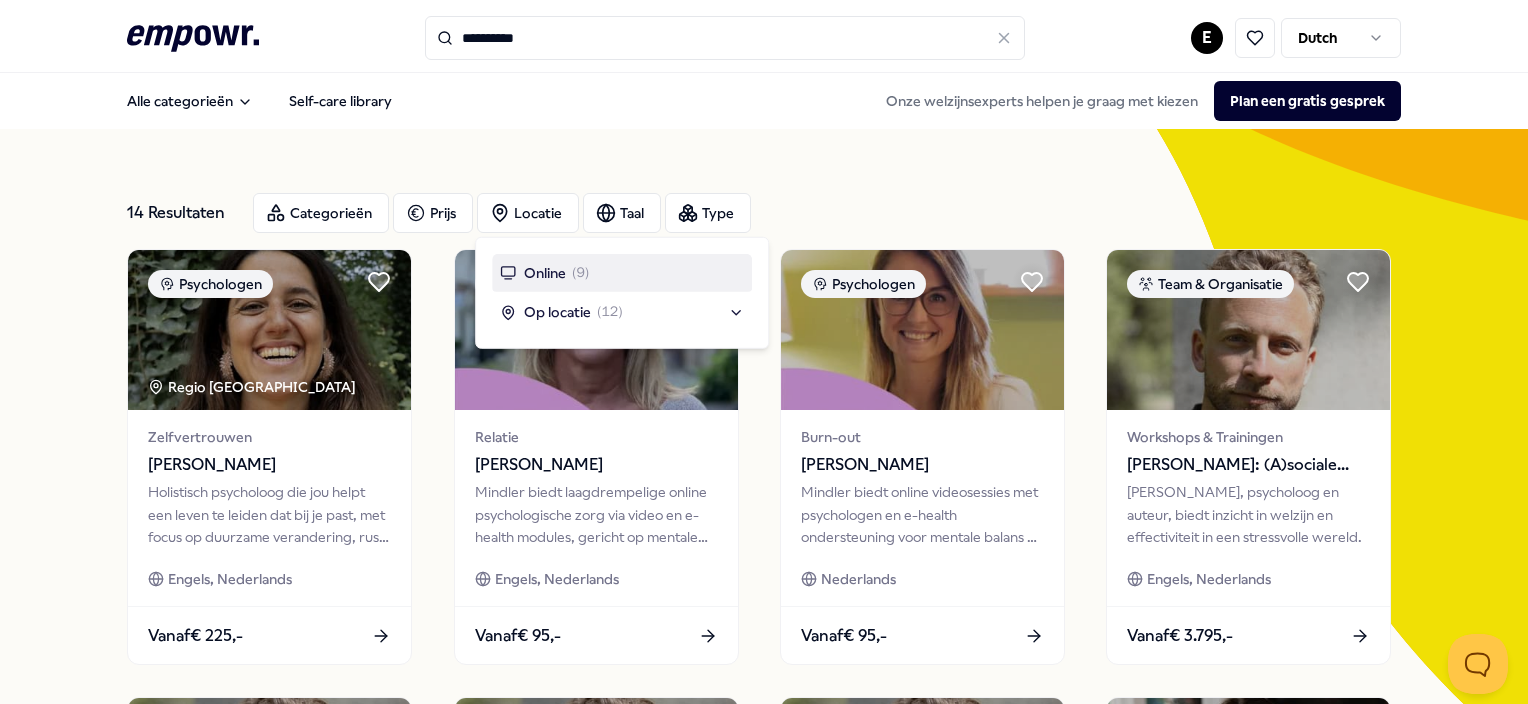 type on "*********" 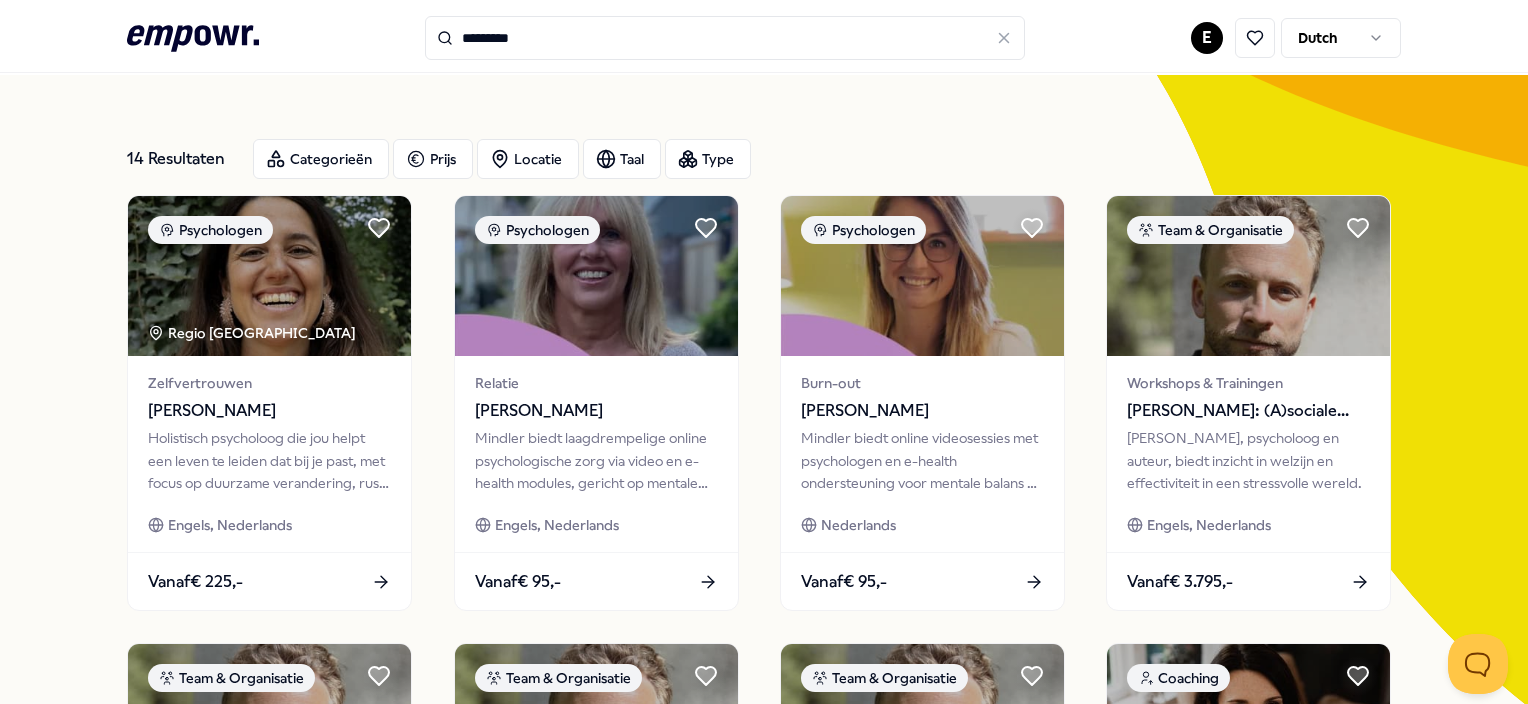 scroll, scrollTop: 58, scrollLeft: 0, axis: vertical 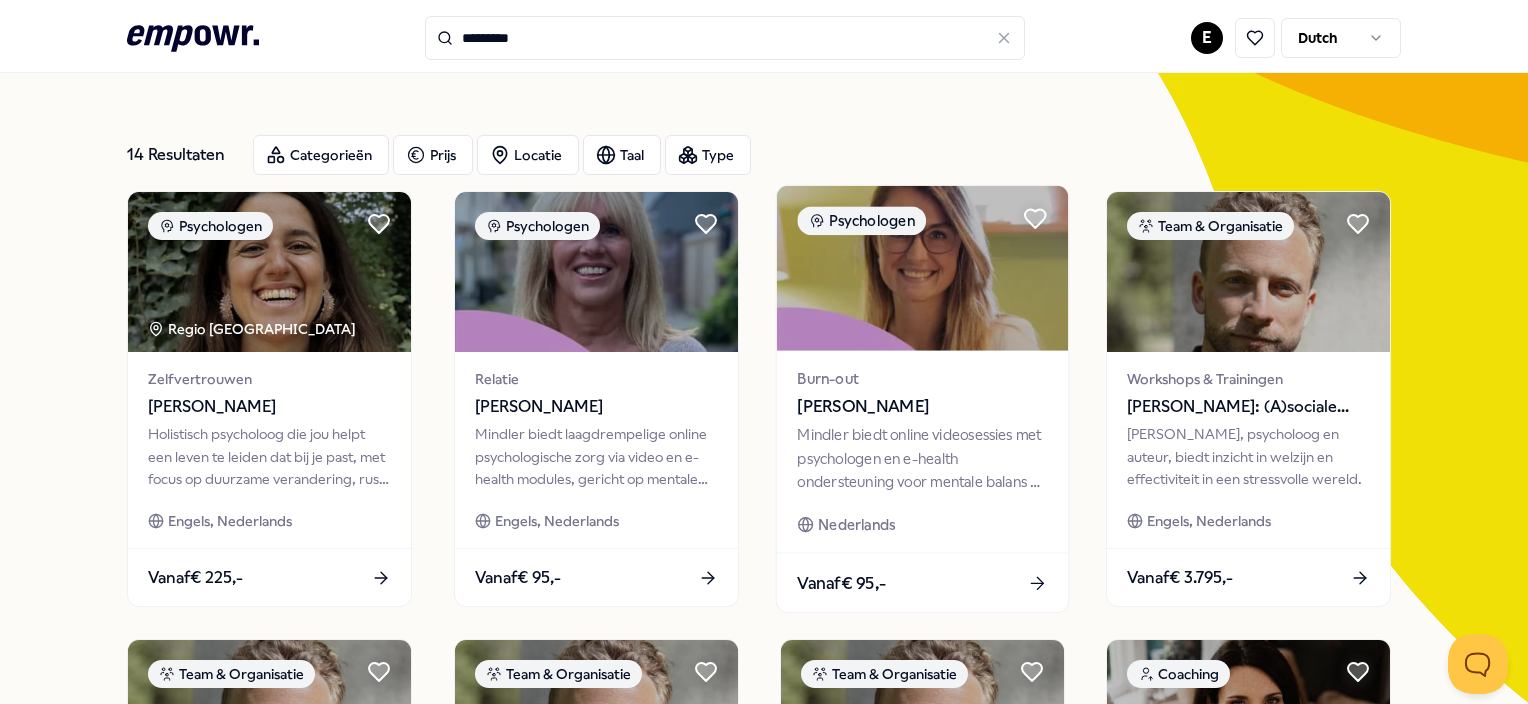 click at bounding box center (922, 268) 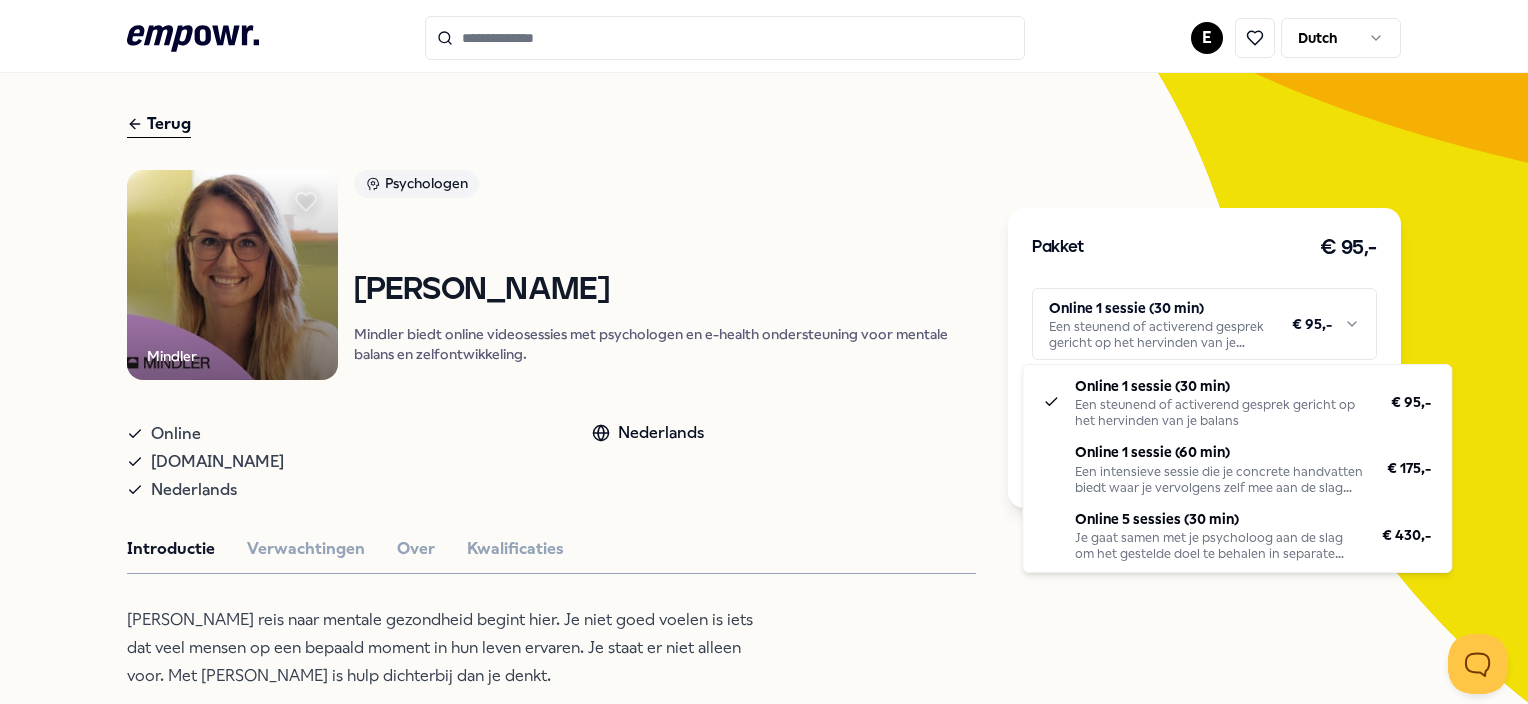 click on ".empowr-logo_svg__cls-1{fill:#03032f} E Dutch Alle categorieën   Self-care library Terug Mindler Psychologen [PERSON_NAME] [PERSON_NAME] biedt online videosessies met psychologen en e-health ondersteuning voor mentale balans en zelfontwikkeling. Online [DOMAIN_NAME] Nederlands Nederlands Introductie Verwachtingen Over Kwalificaties Jouw reis naar mentale gezondheid begint hier. Je niet goed voelen is iets dat veel mensen op een bepaald moment in hun leven ervaren. Je staat er niet alleen voor. Met [PERSON_NAME] is hulp dichterbij dan je denkt. Mindler is een online psychologische zorgaanbieder en is van deze tijd. Wij bieden laagdrempelige en effectieve hulp via online videosessies met een psycholoog en ondersteuning met e-health modules. Hiermee kan je zelf aan de slag op de tijd en plaats die jou het beste uitkomt. Er zijn verschillende manieren waarop je de videosessies met je psycholoog kan inzetten. 30 minuten: een steunend of activerend gesprek gericht op het hervinden van je balans. Aanbevolen Psychologen" at bounding box center (764, 352) 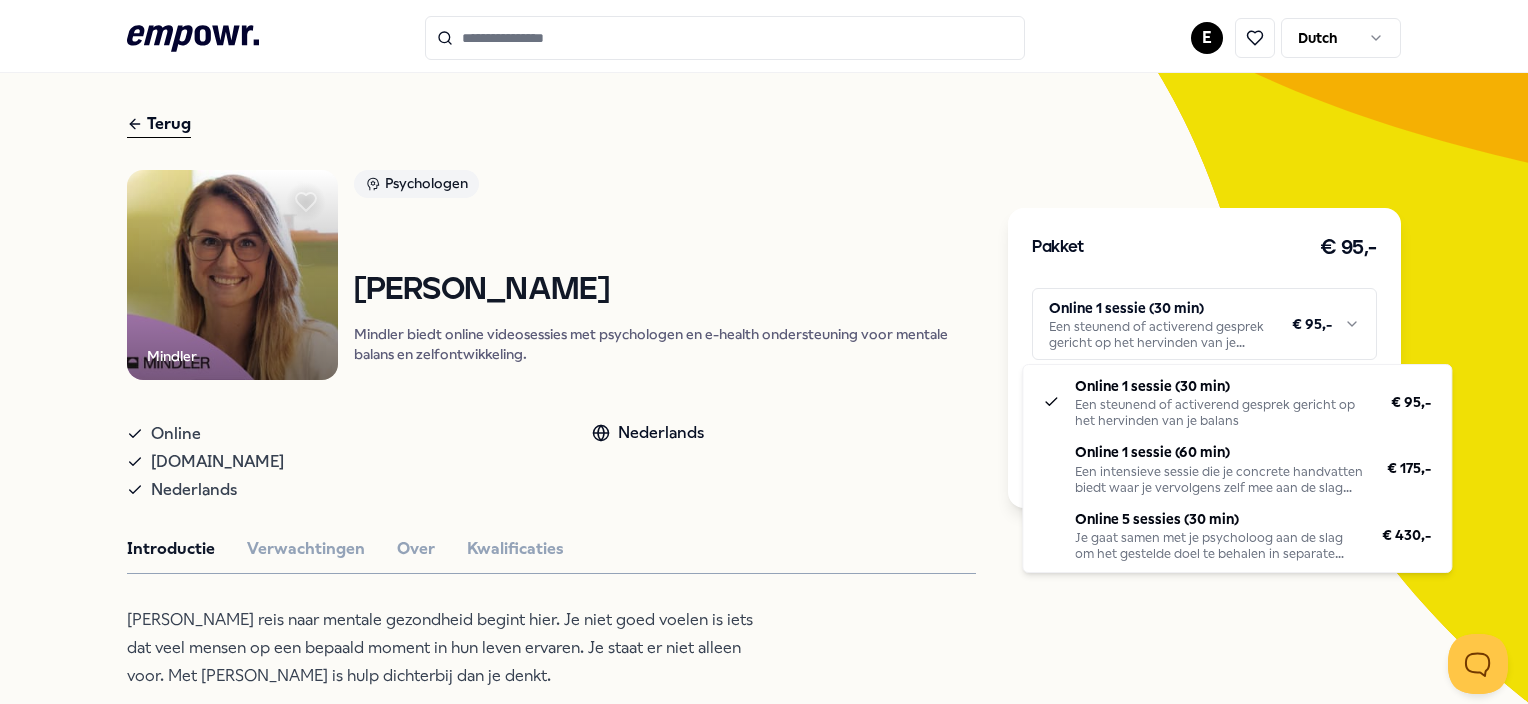 type on "*********" 